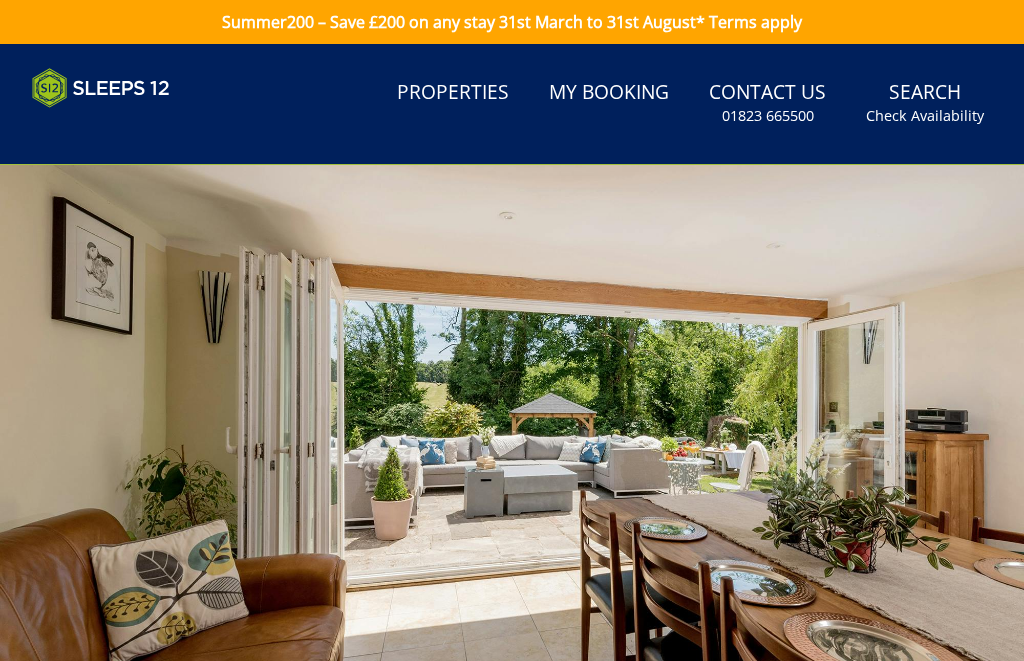 scroll, scrollTop: 0, scrollLeft: 0, axis: both 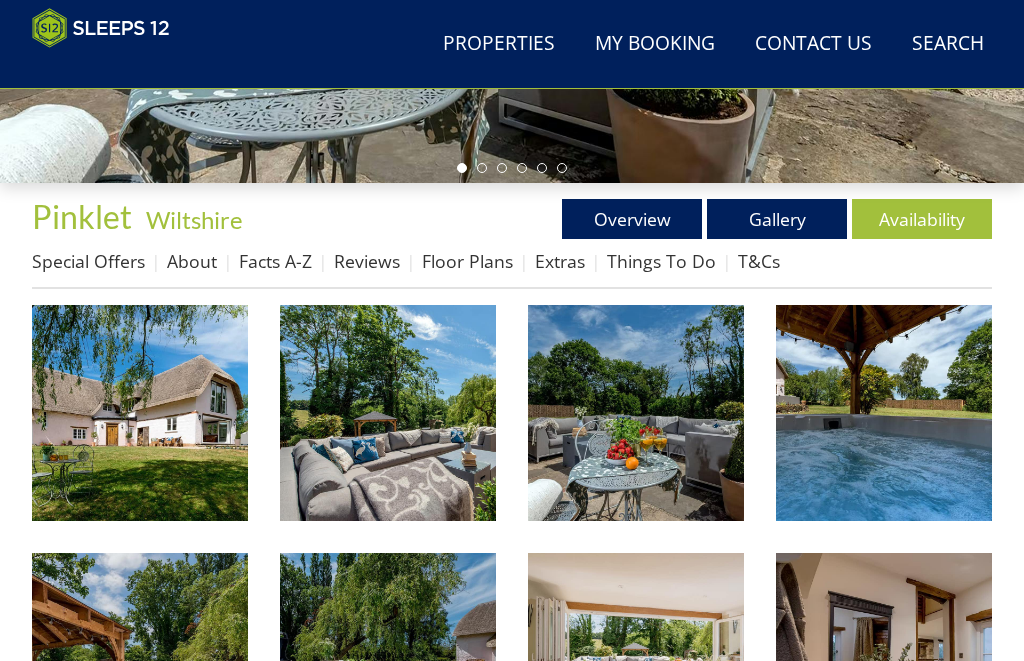 click on "Special Offers" at bounding box center [88, 261] 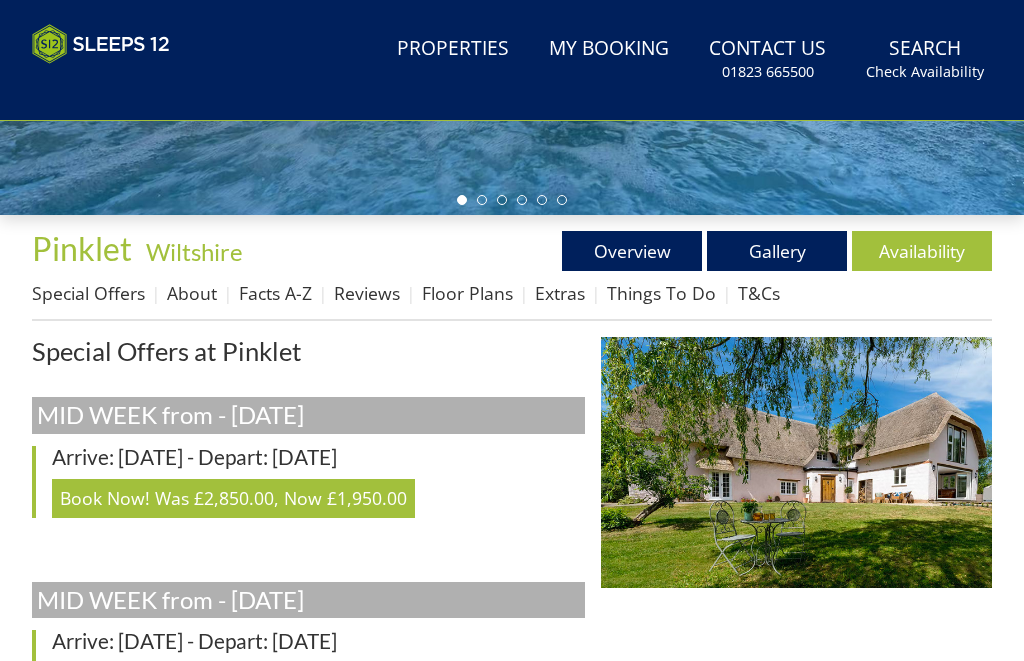 scroll, scrollTop: 0, scrollLeft: 0, axis: both 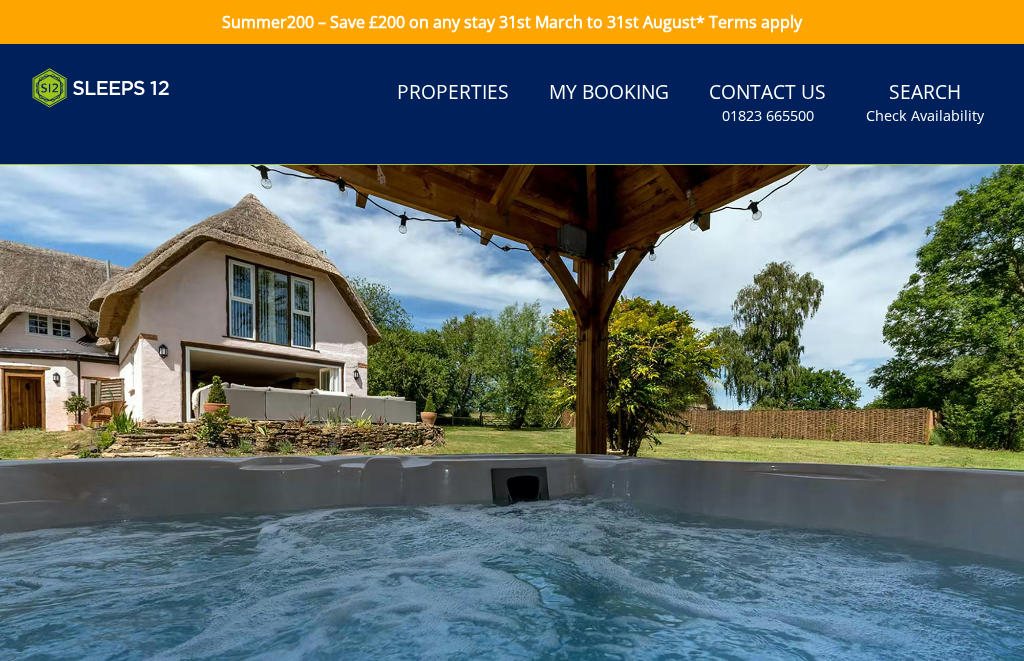 click at bounding box center (512, 451) 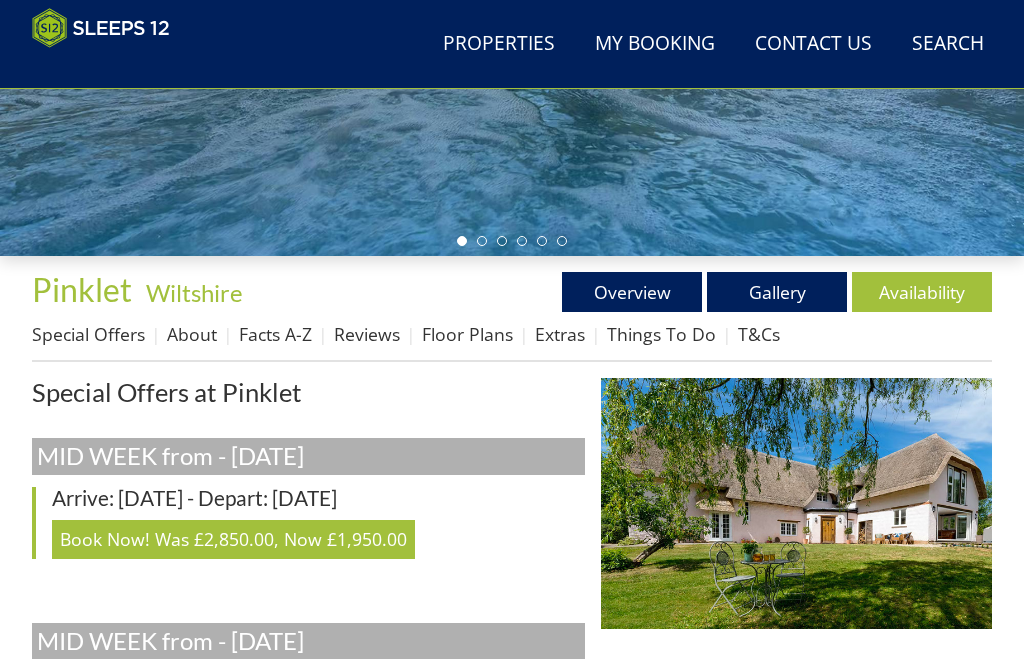 scroll, scrollTop: 0, scrollLeft: 0, axis: both 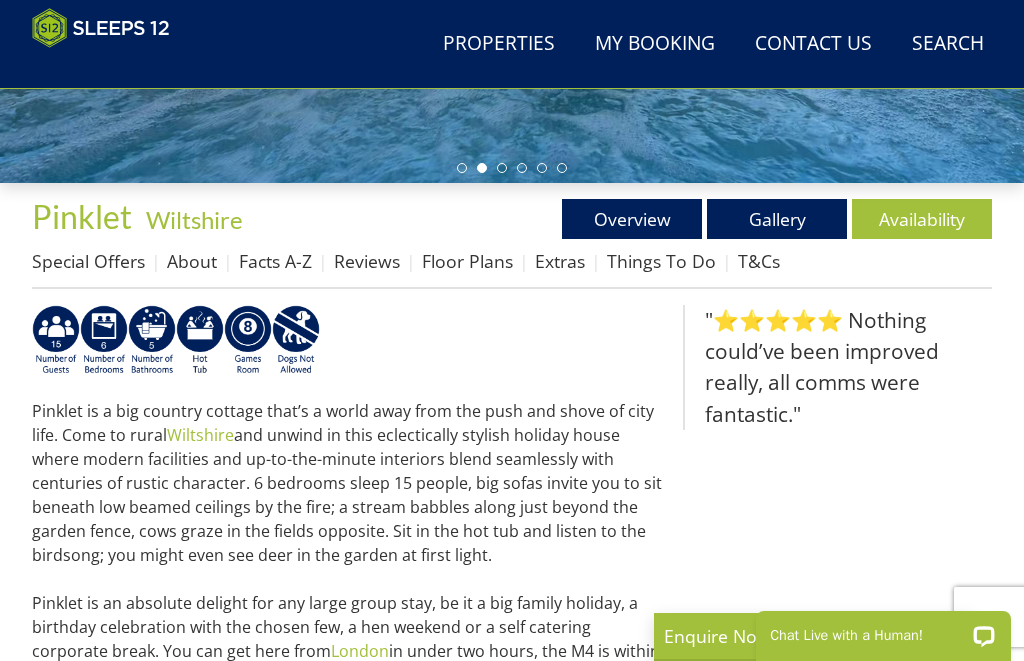 click on "Gallery" at bounding box center (777, 219) 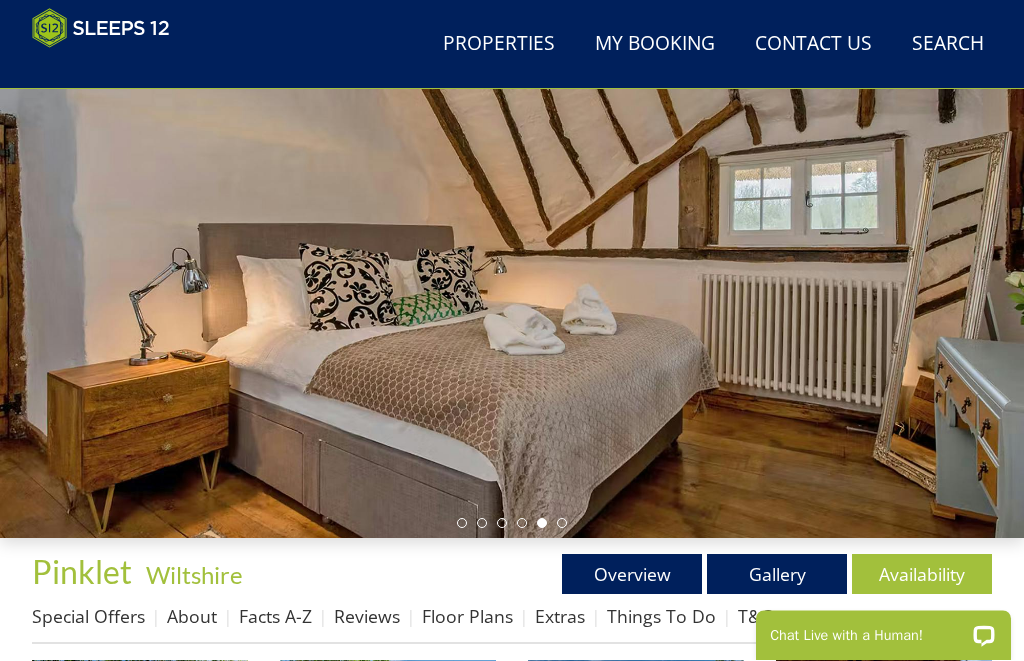 scroll, scrollTop: 385, scrollLeft: 0, axis: vertical 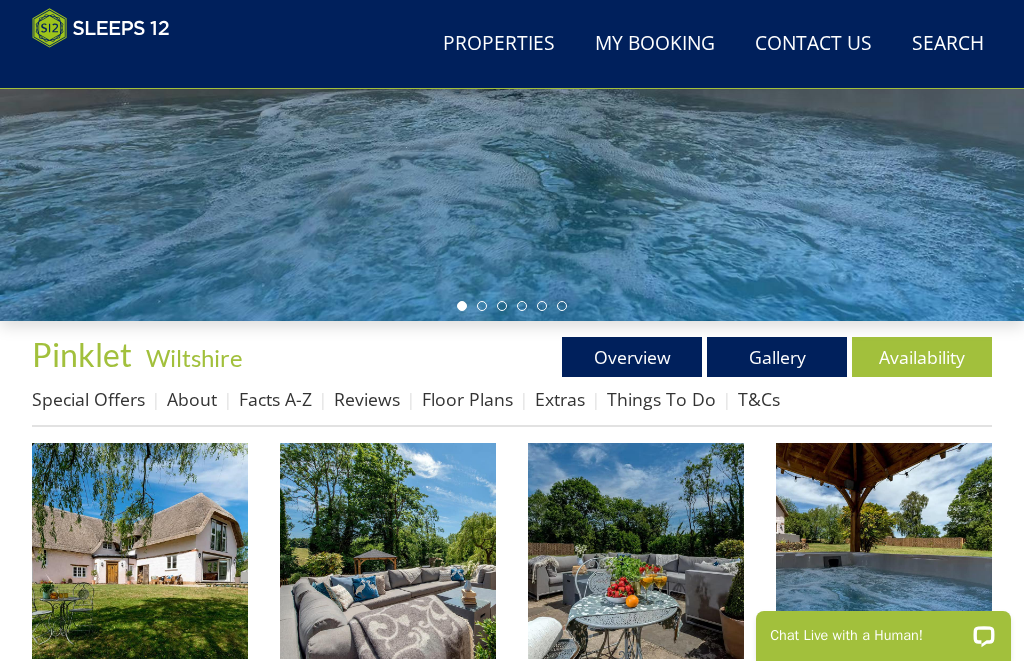 click on "Floor Plans" at bounding box center (467, 399) 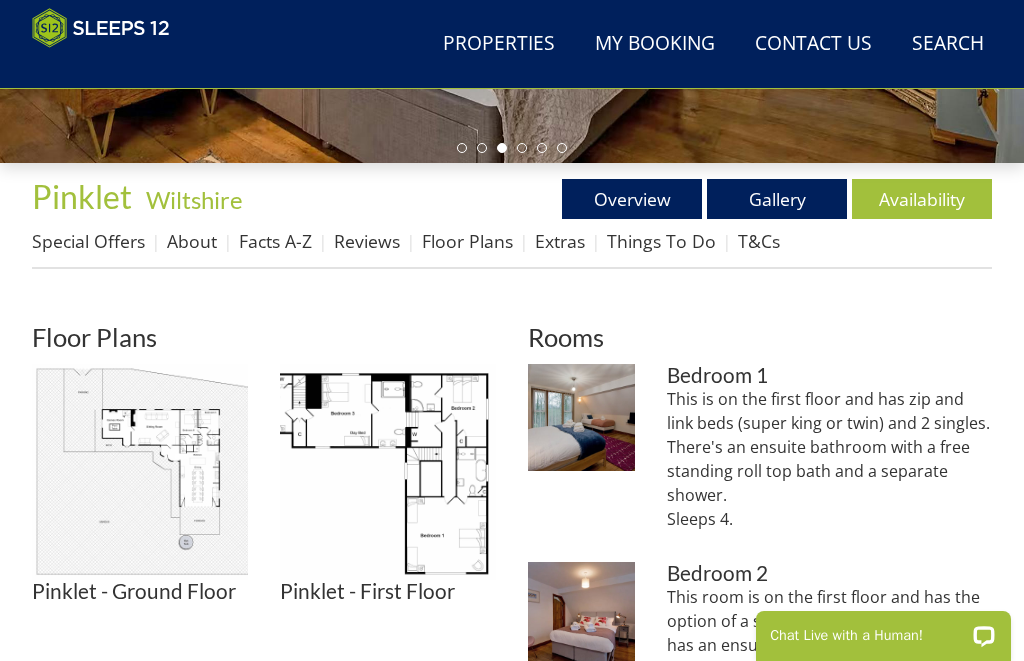 scroll, scrollTop: 530, scrollLeft: 0, axis: vertical 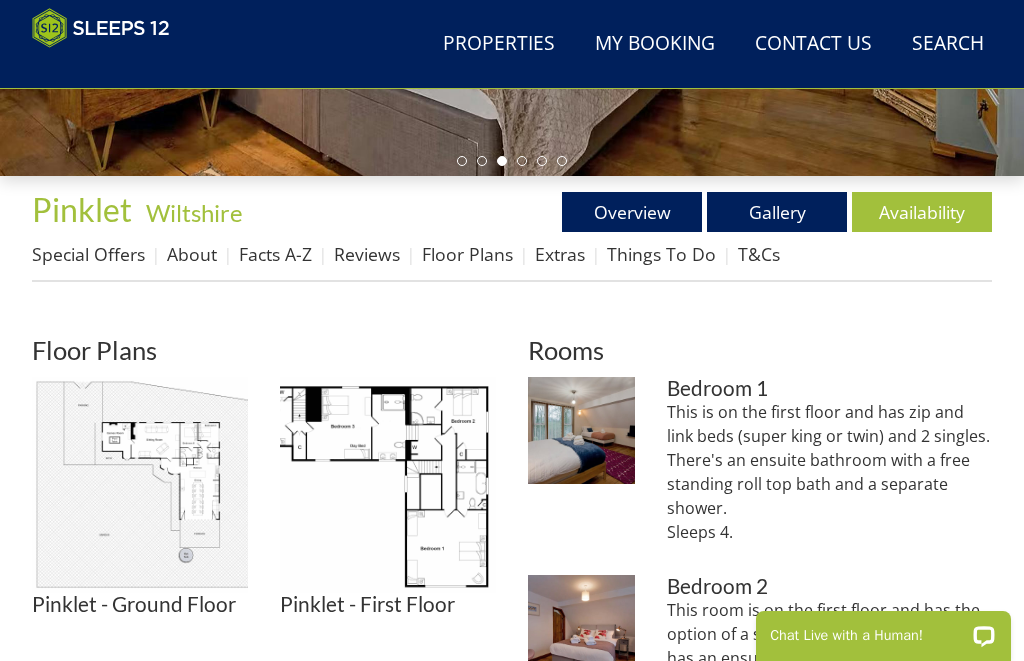 click on "Special Offers" at bounding box center (88, 254) 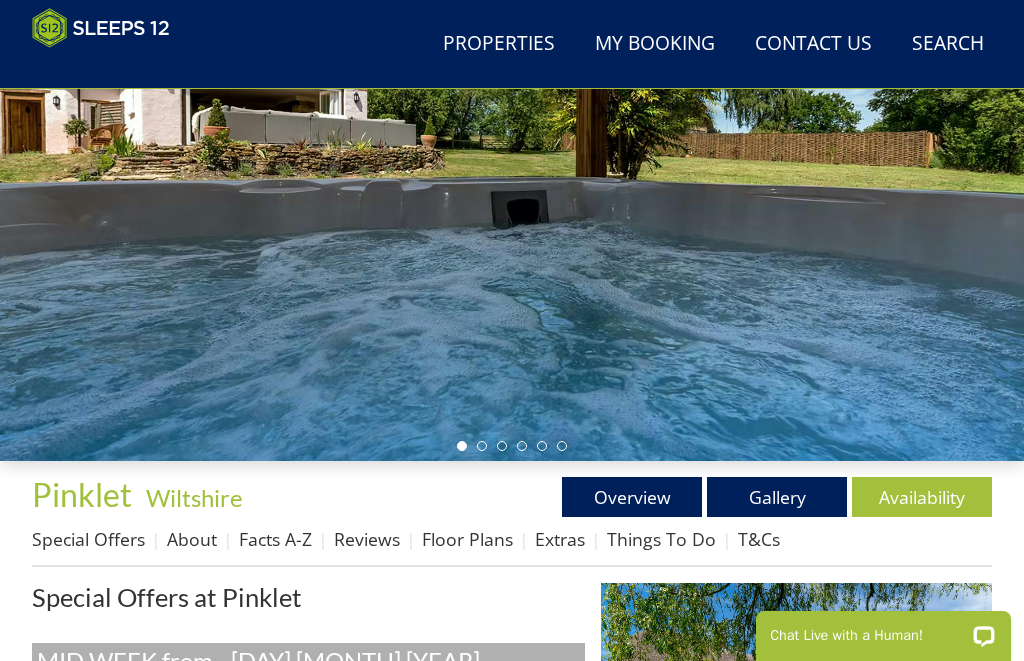 scroll, scrollTop: 546, scrollLeft: 0, axis: vertical 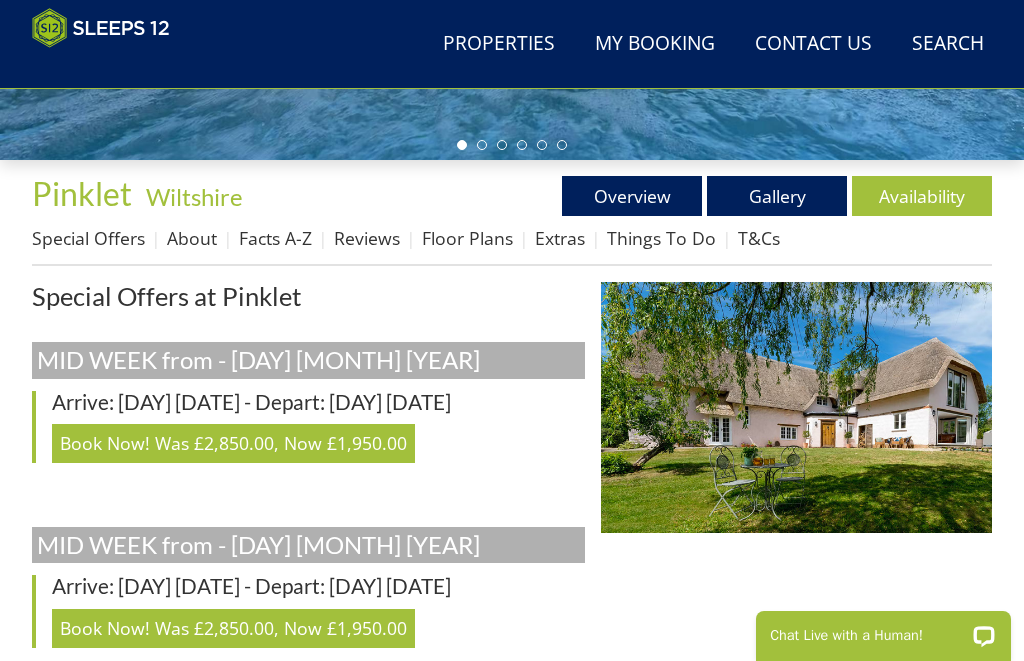 click on "Overview" at bounding box center [632, 196] 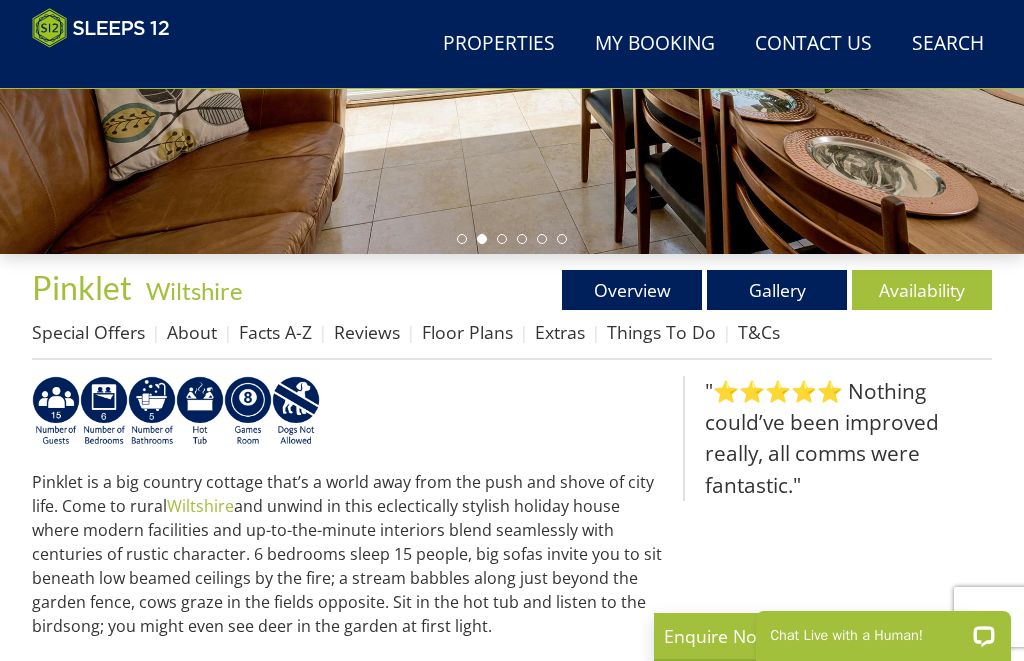 scroll, scrollTop: 420, scrollLeft: 0, axis: vertical 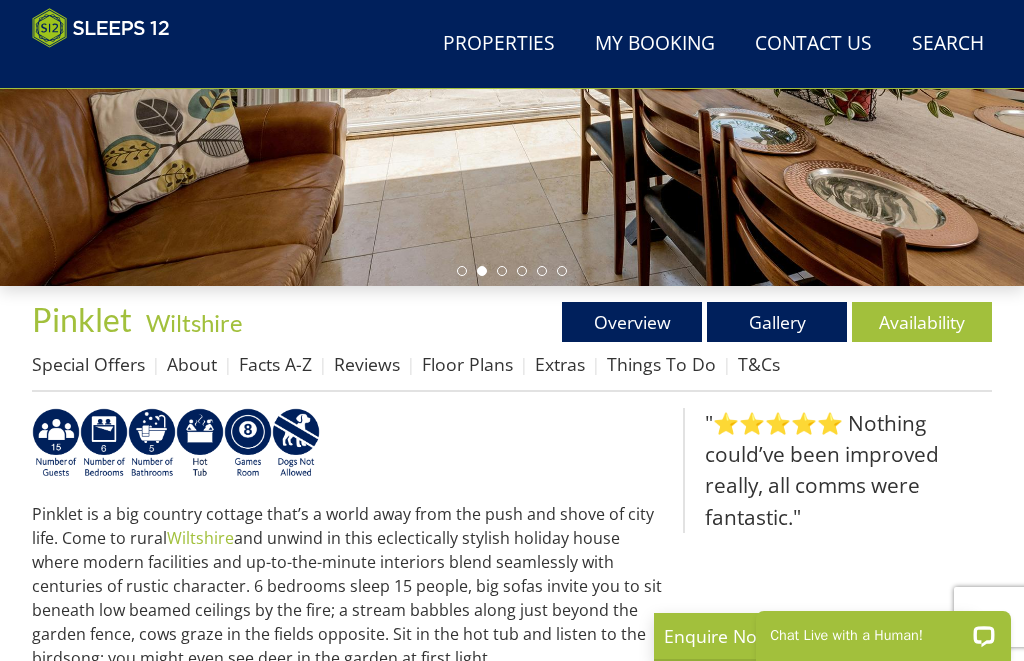 click on "Gallery" at bounding box center [777, 322] 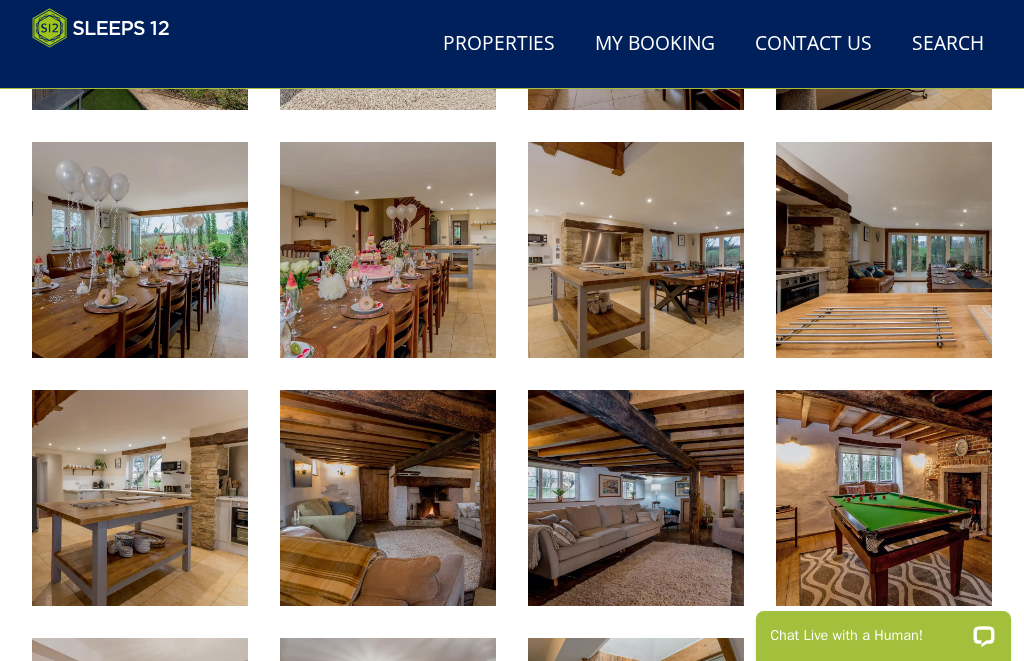 scroll, scrollTop: 970, scrollLeft: 0, axis: vertical 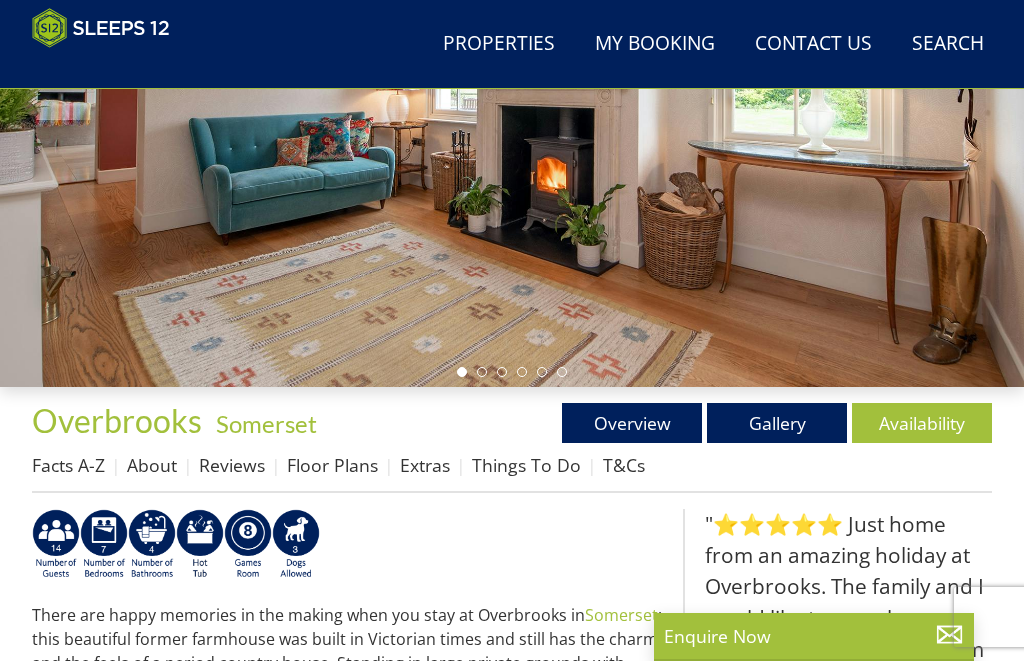 click on "Gallery" at bounding box center [777, 423] 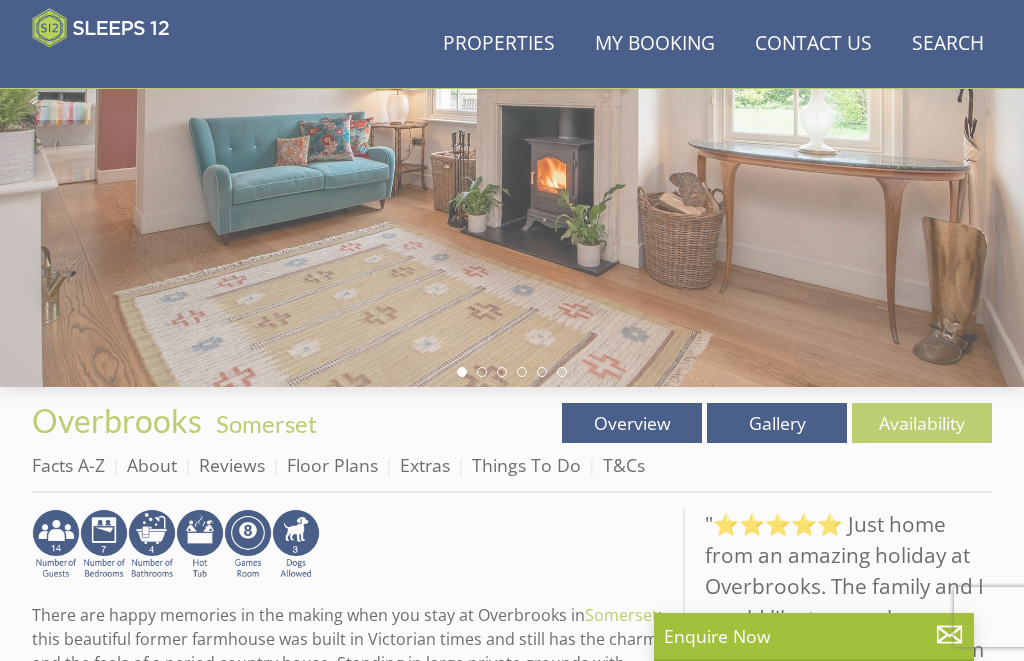 scroll, scrollTop: 0, scrollLeft: 0, axis: both 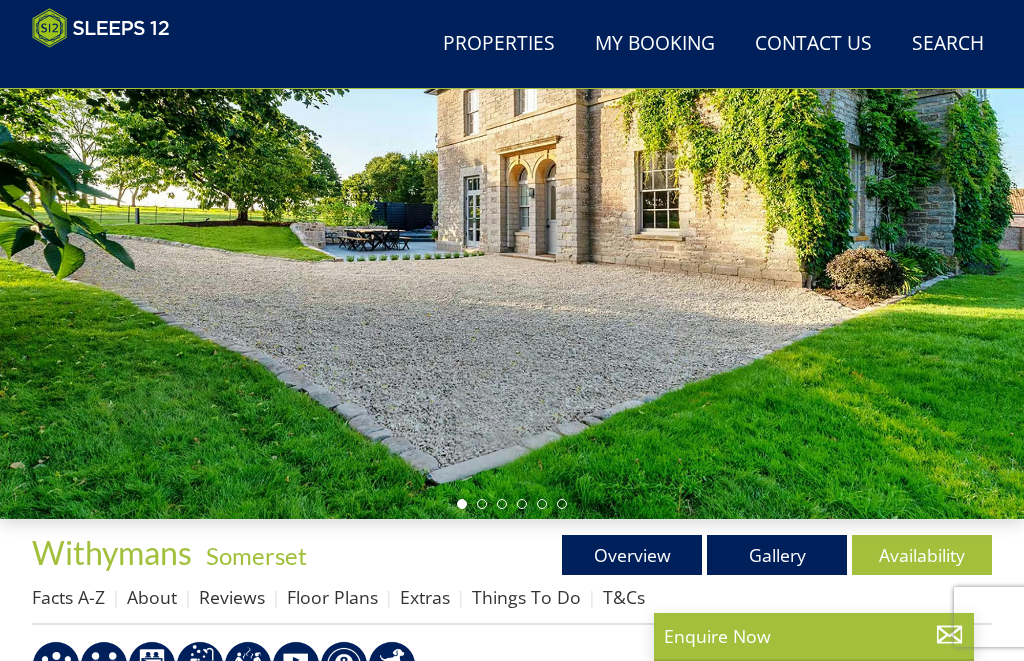 click on "Gallery" at bounding box center [777, 555] 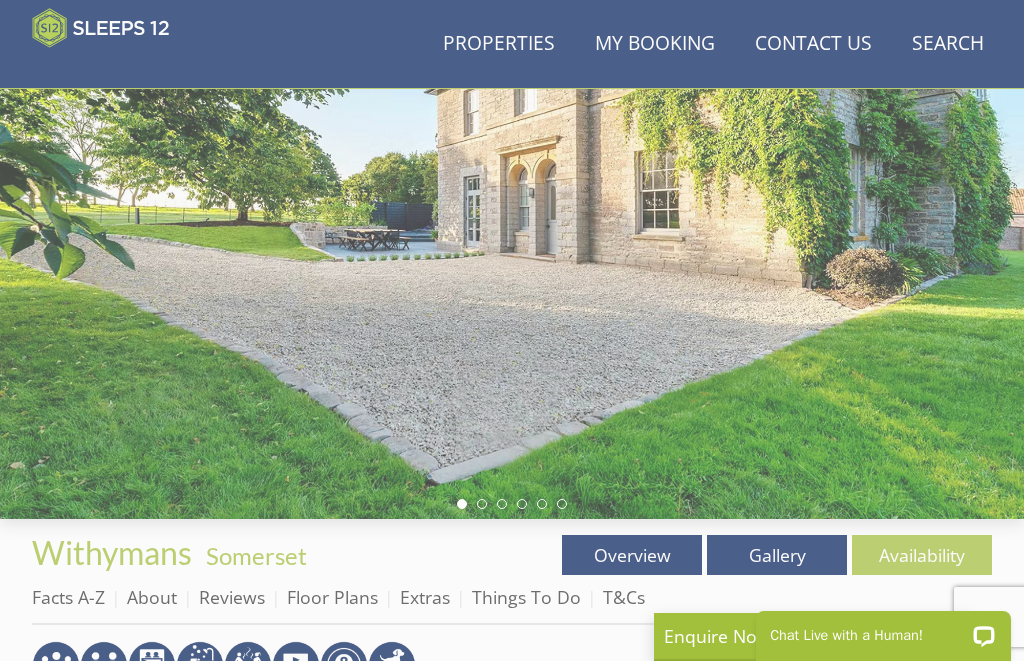 scroll, scrollTop: 0, scrollLeft: 0, axis: both 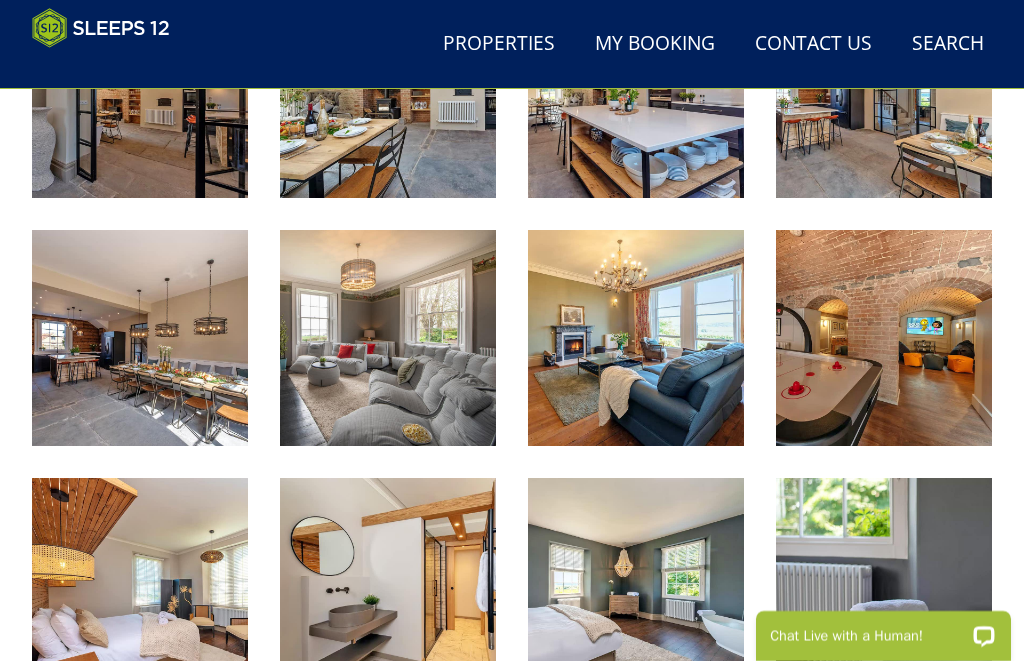 click at bounding box center (388, 338) 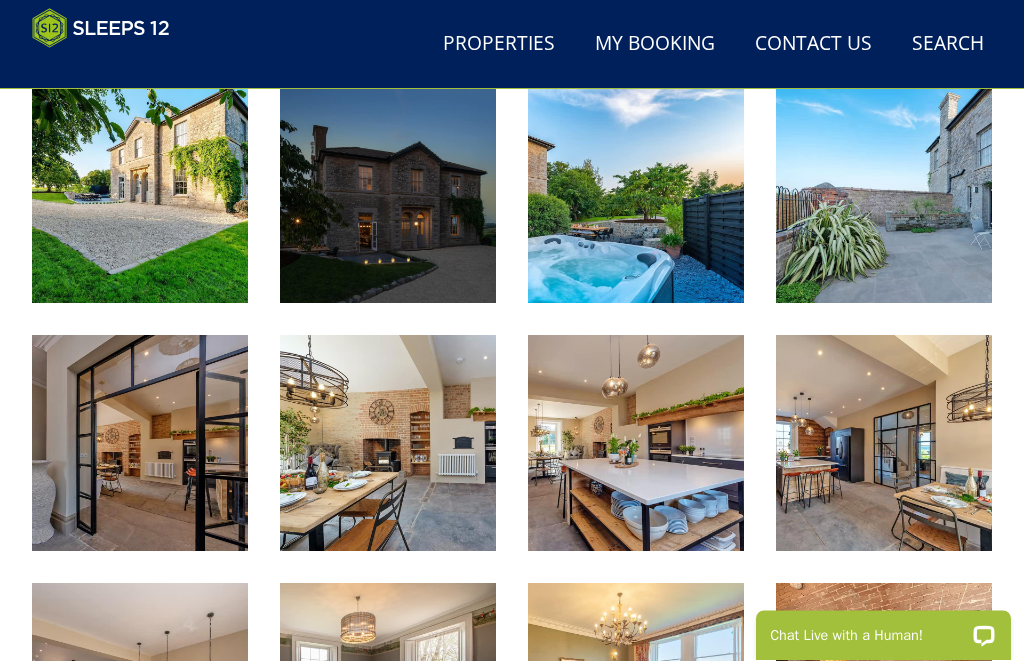 scroll, scrollTop: 465, scrollLeft: 0, axis: vertical 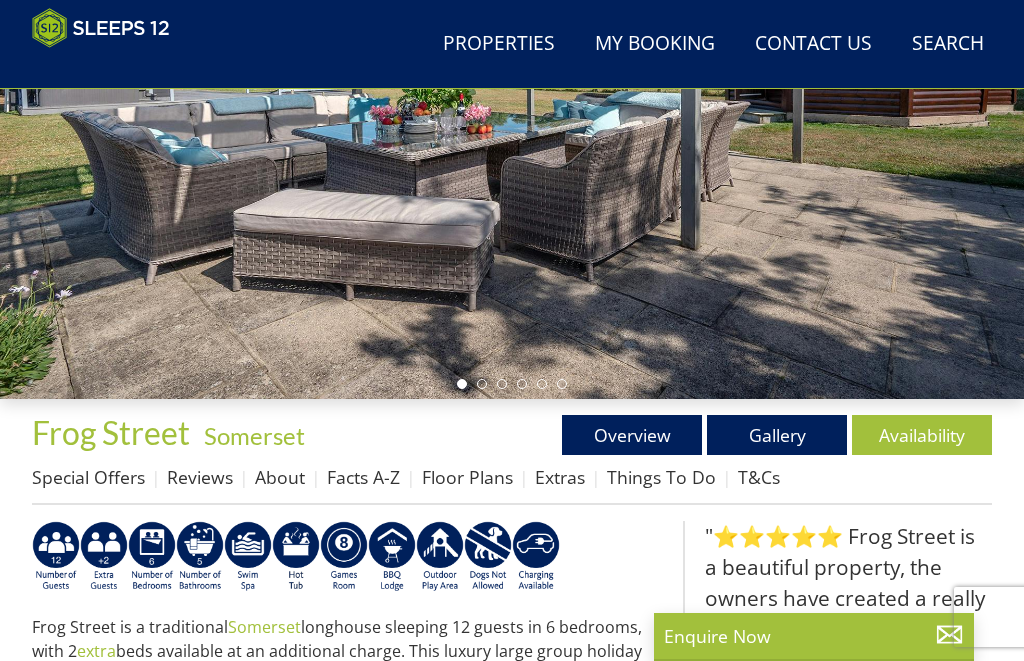 click on "Gallery" at bounding box center (777, 435) 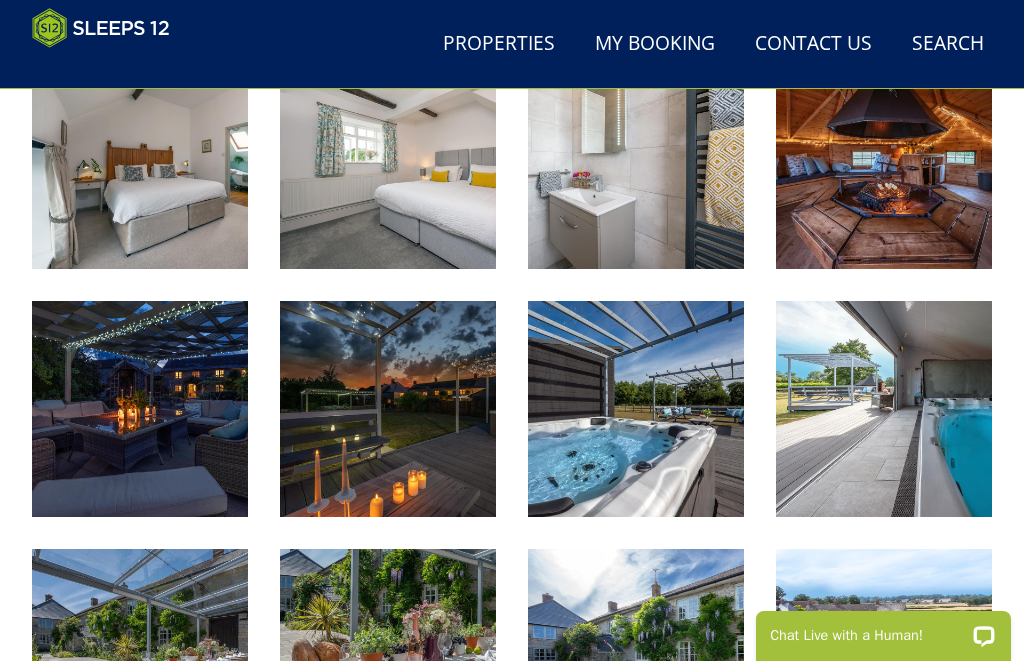 scroll, scrollTop: 2436, scrollLeft: 0, axis: vertical 